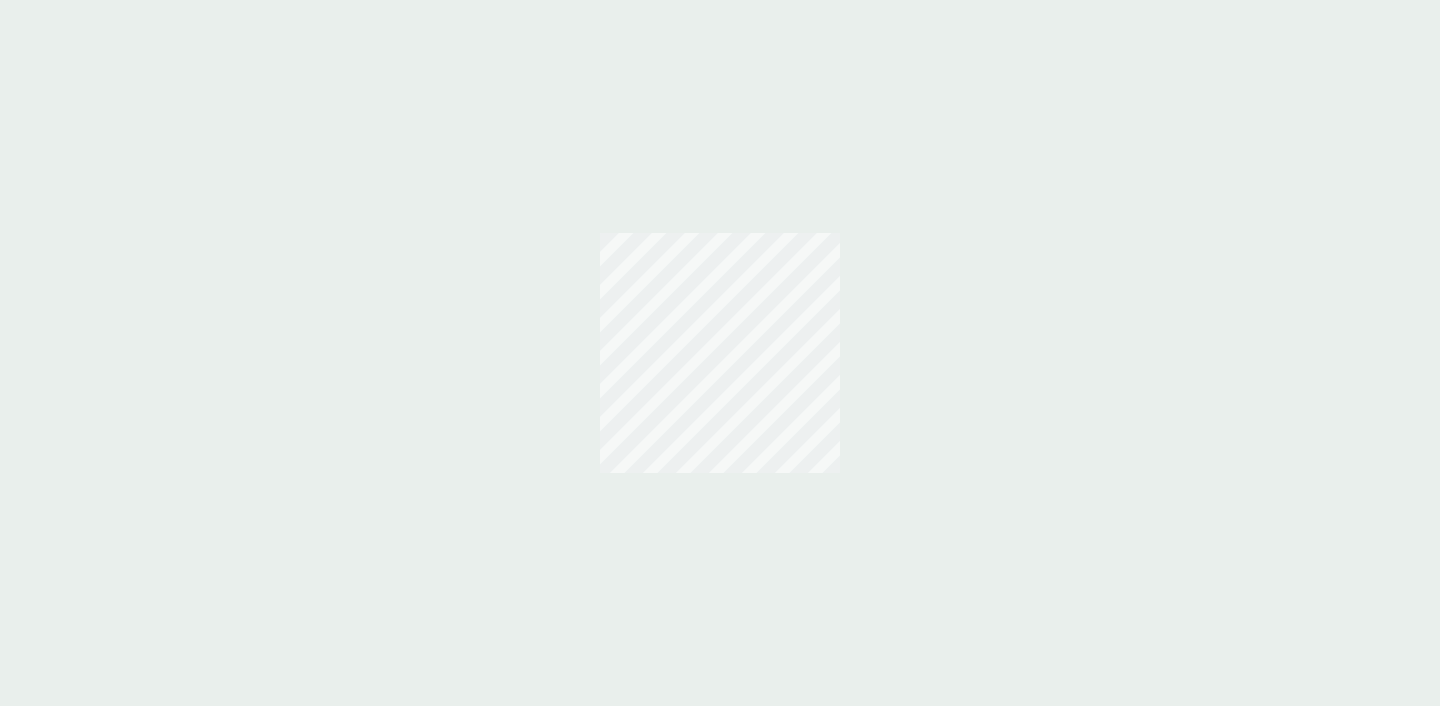 scroll, scrollTop: 0, scrollLeft: 0, axis: both 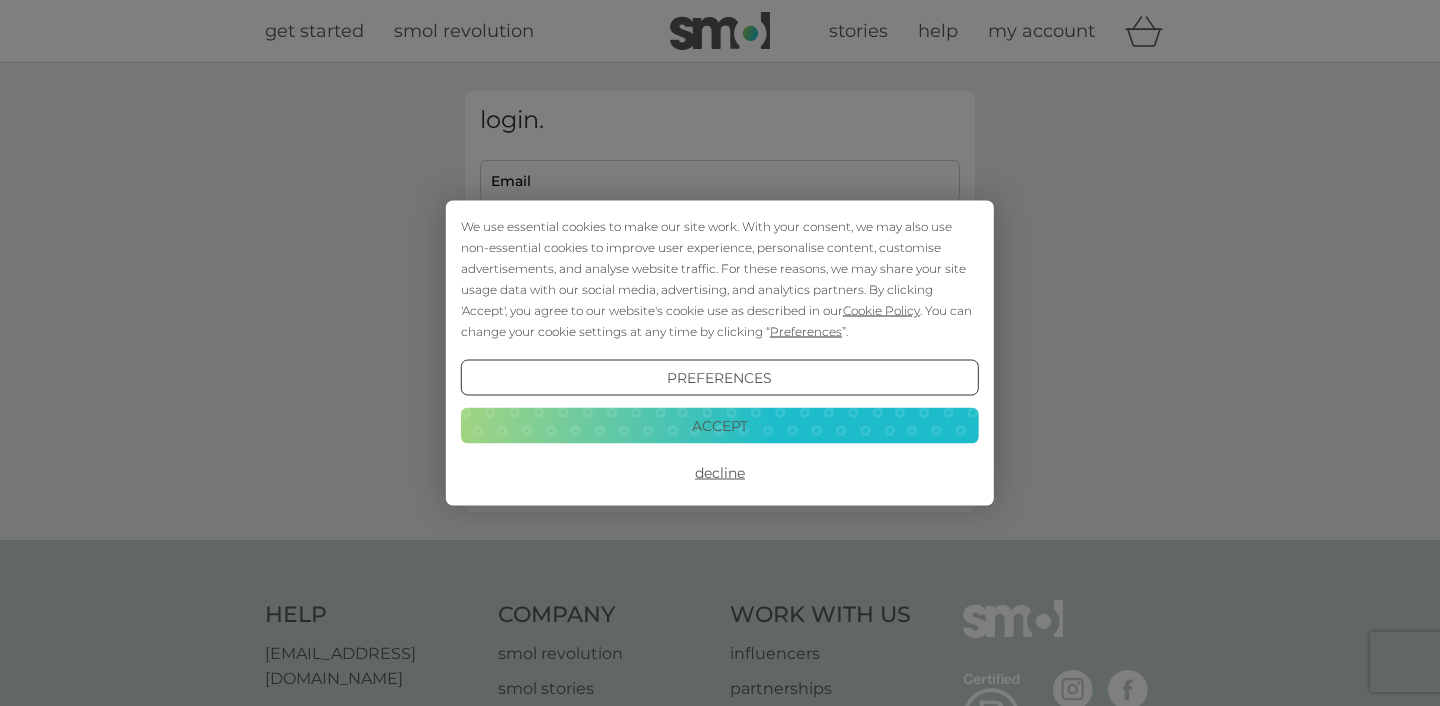 click on "Accept" at bounding box center [720, 425] 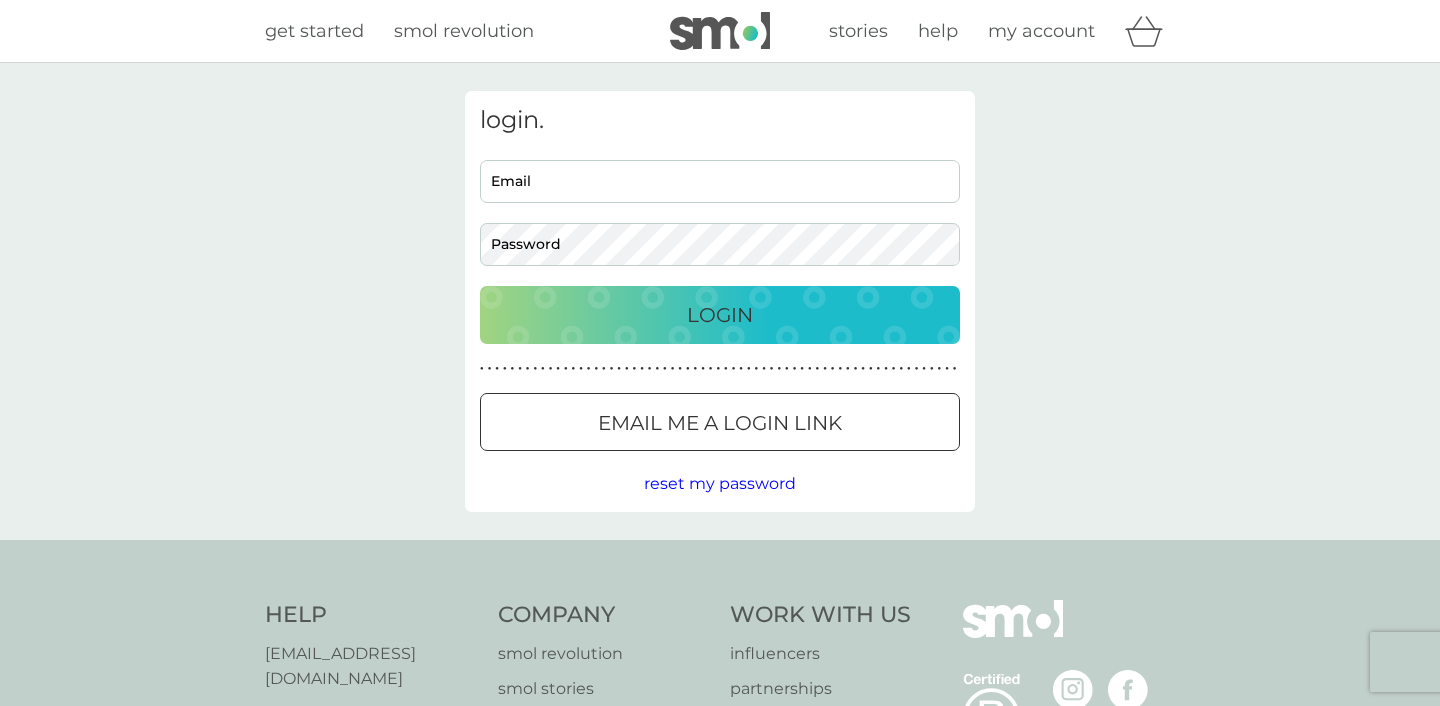 scroll, scrollTop: 0, scrollLeft: 0, axis: both 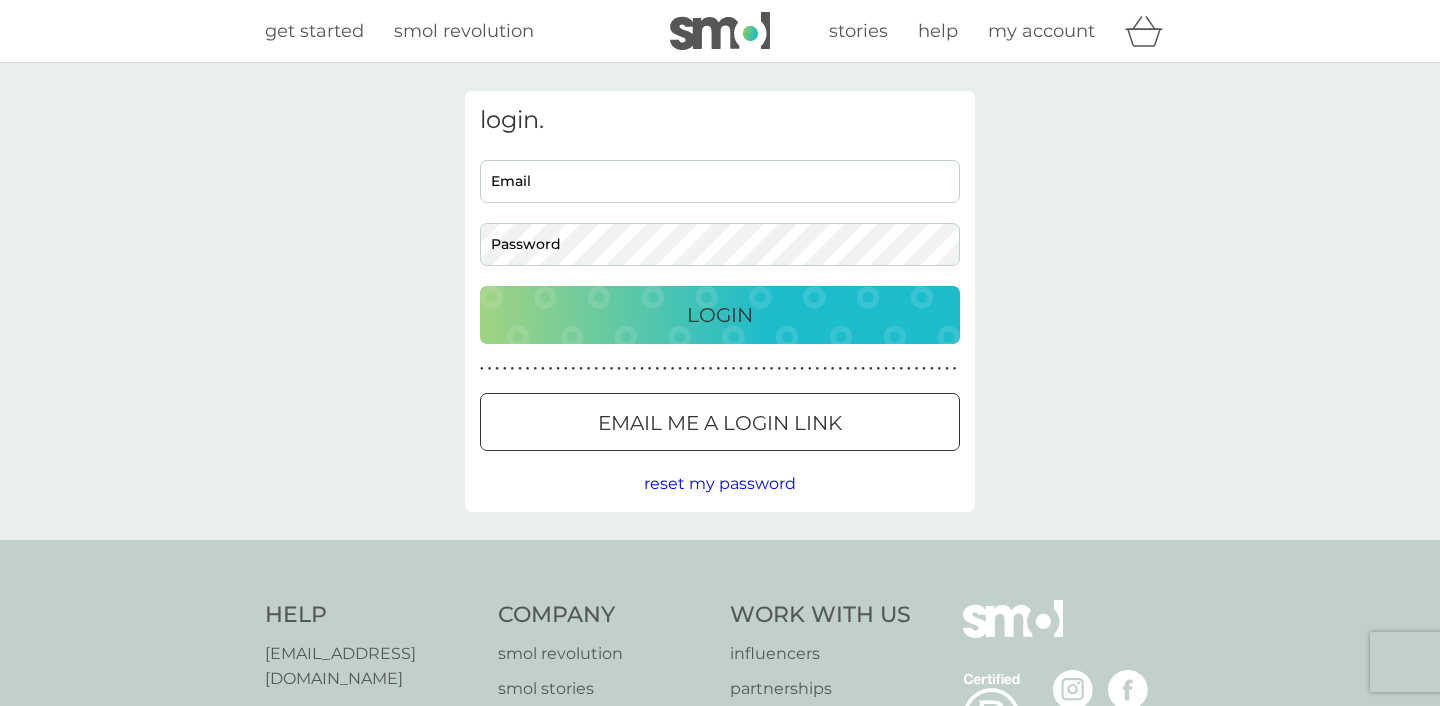 click on "Email" at bounding box center [720, 181] 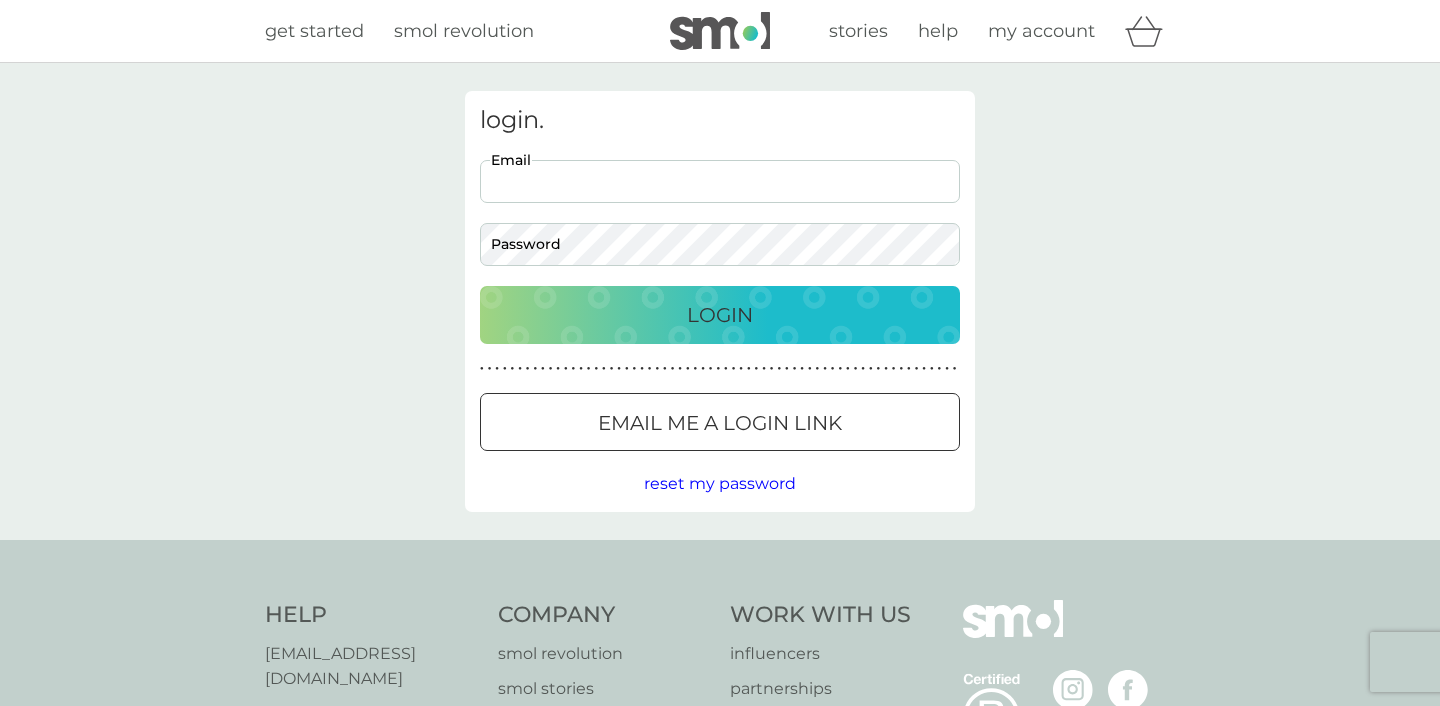 type on "katiecowan@btinternet.com" 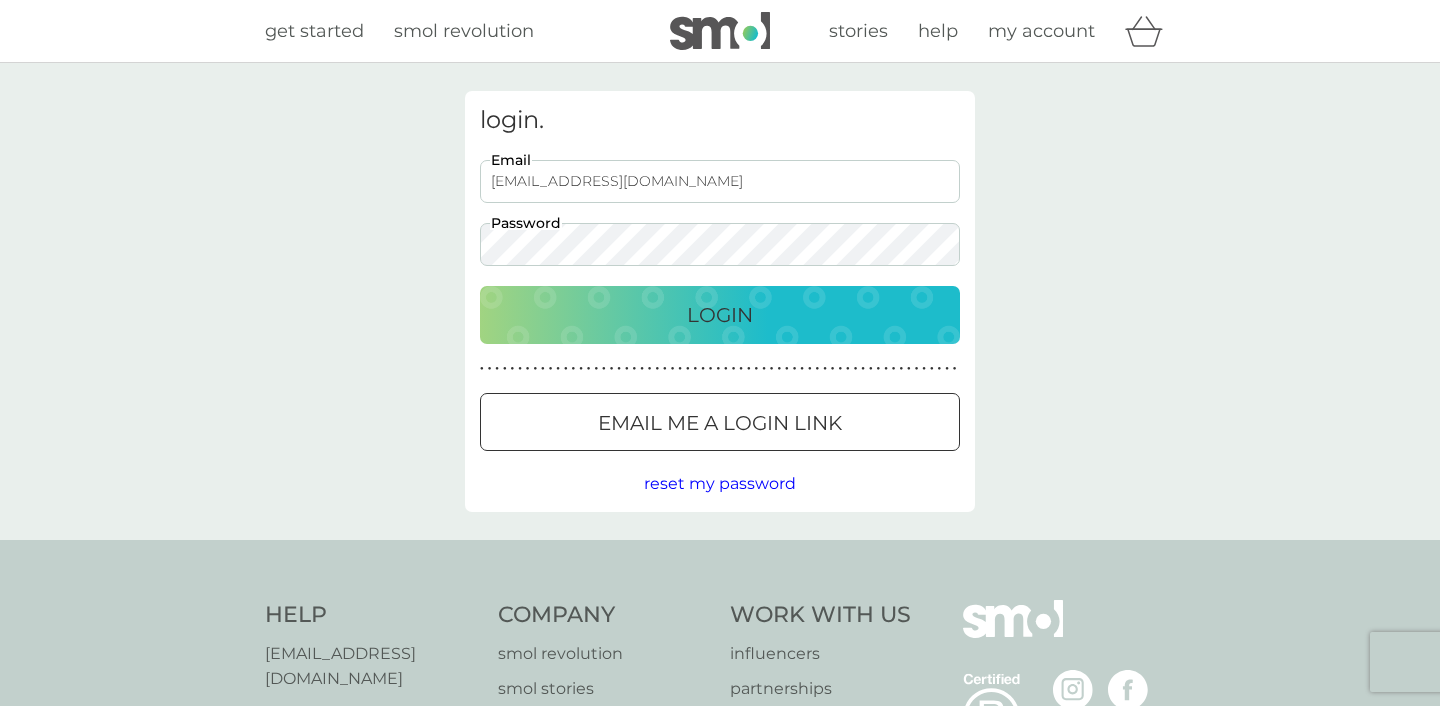 click on "Login" at bounding box center [720, 315] 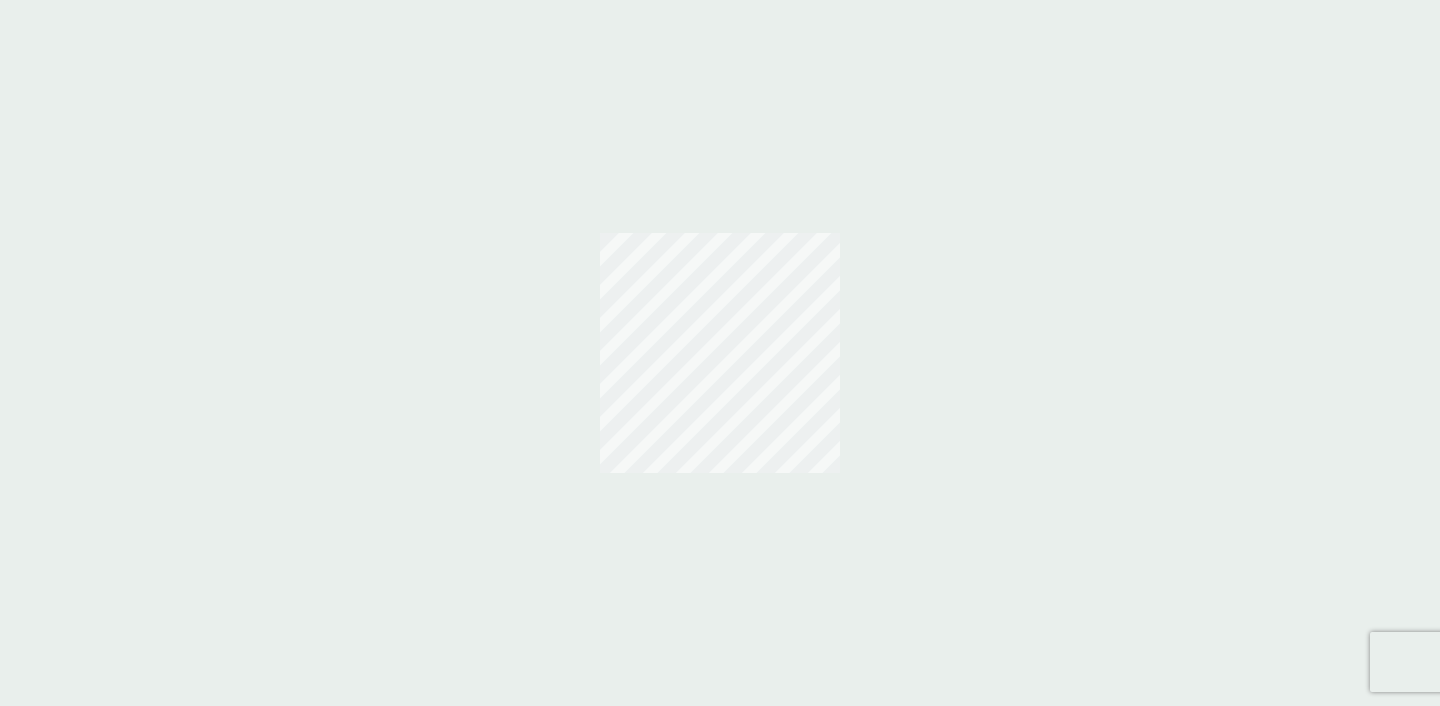 scroll, scrollTop: 0, scrollLeft: 0, axis: both 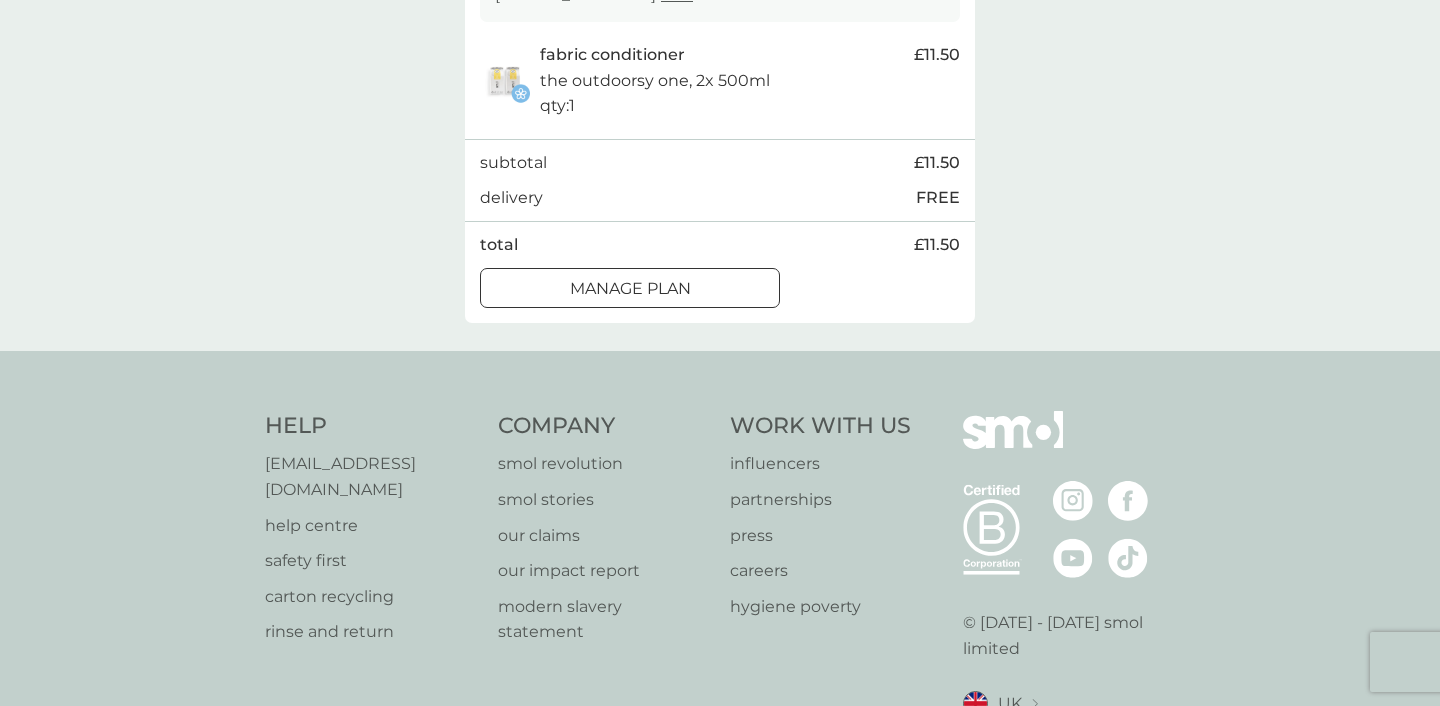 click on "Manage plan" at bounding box center [630, 289] 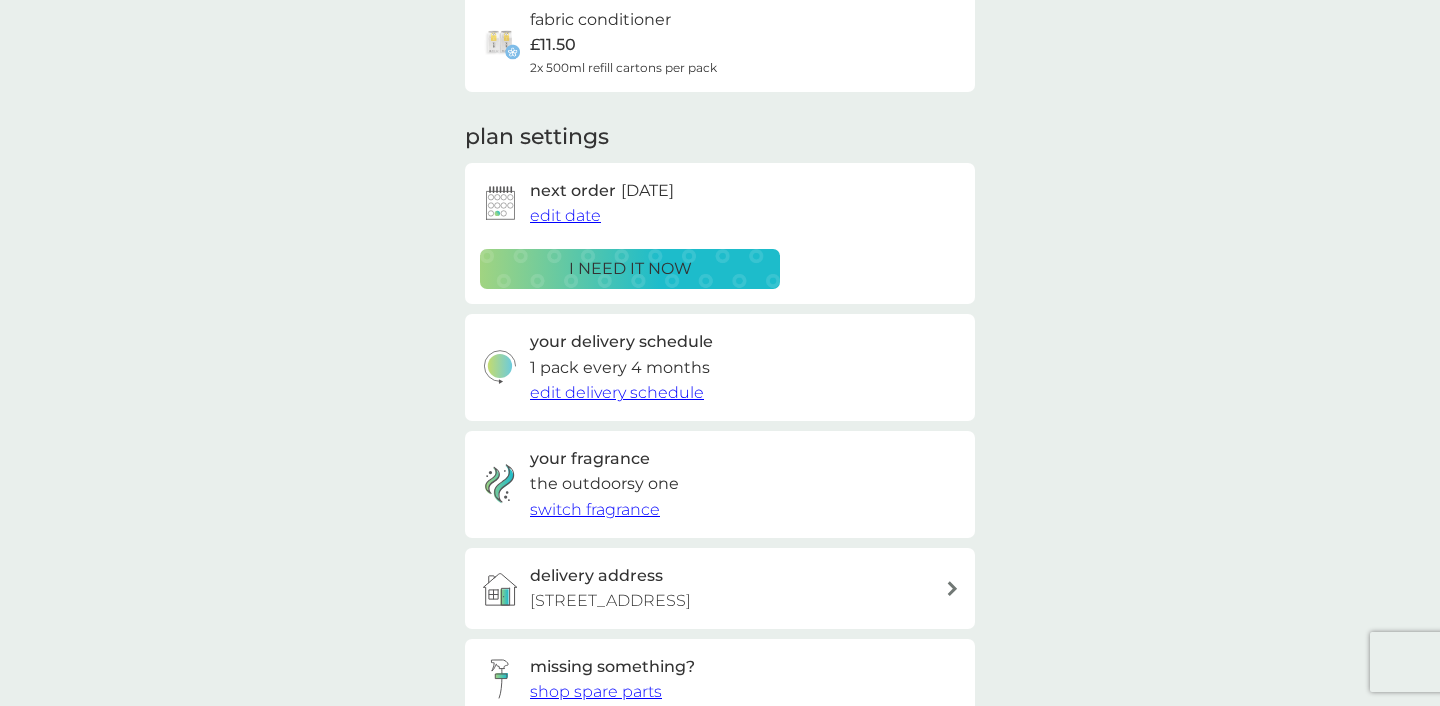 scroll, scrollTop: 172, scrollLeft: 0, axis: vertical 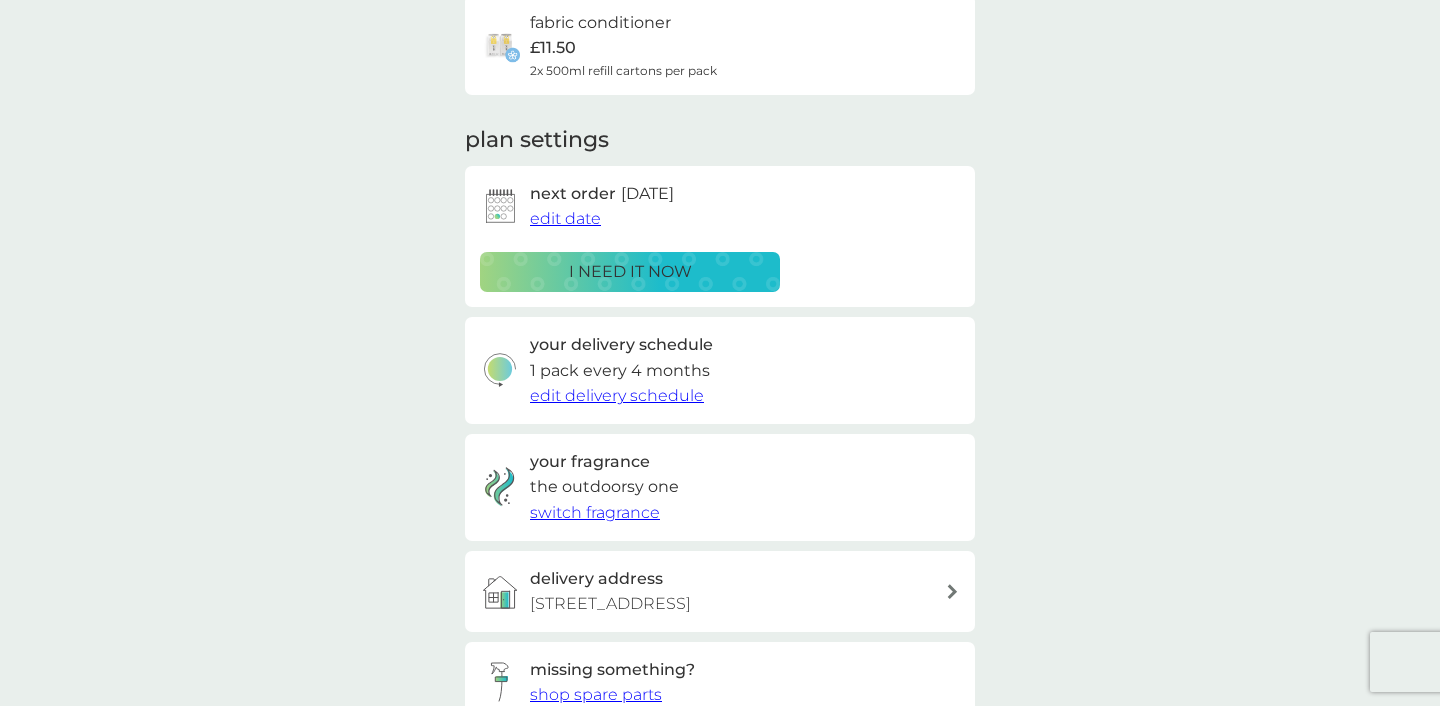 click on "edit date" at bounding box center (565, 218) 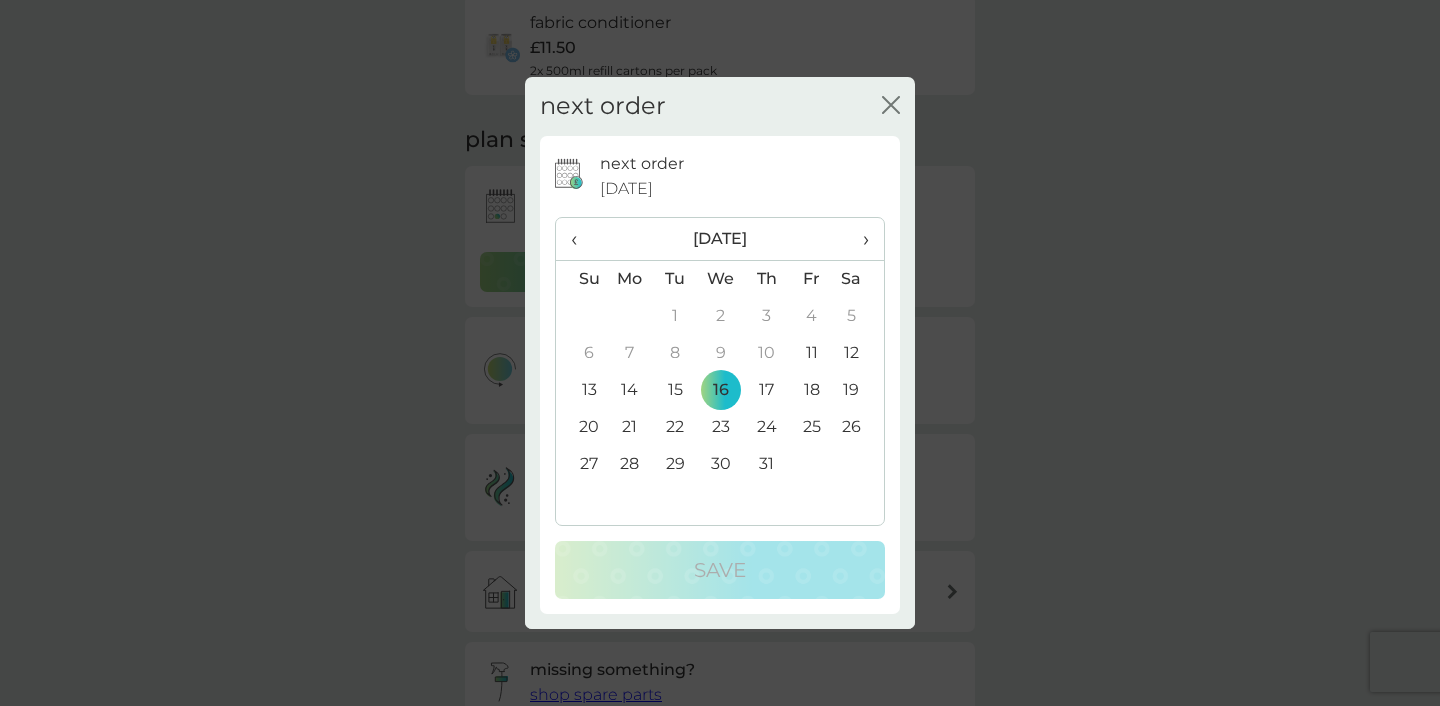 click on "›" at bounding box center (859, 239) 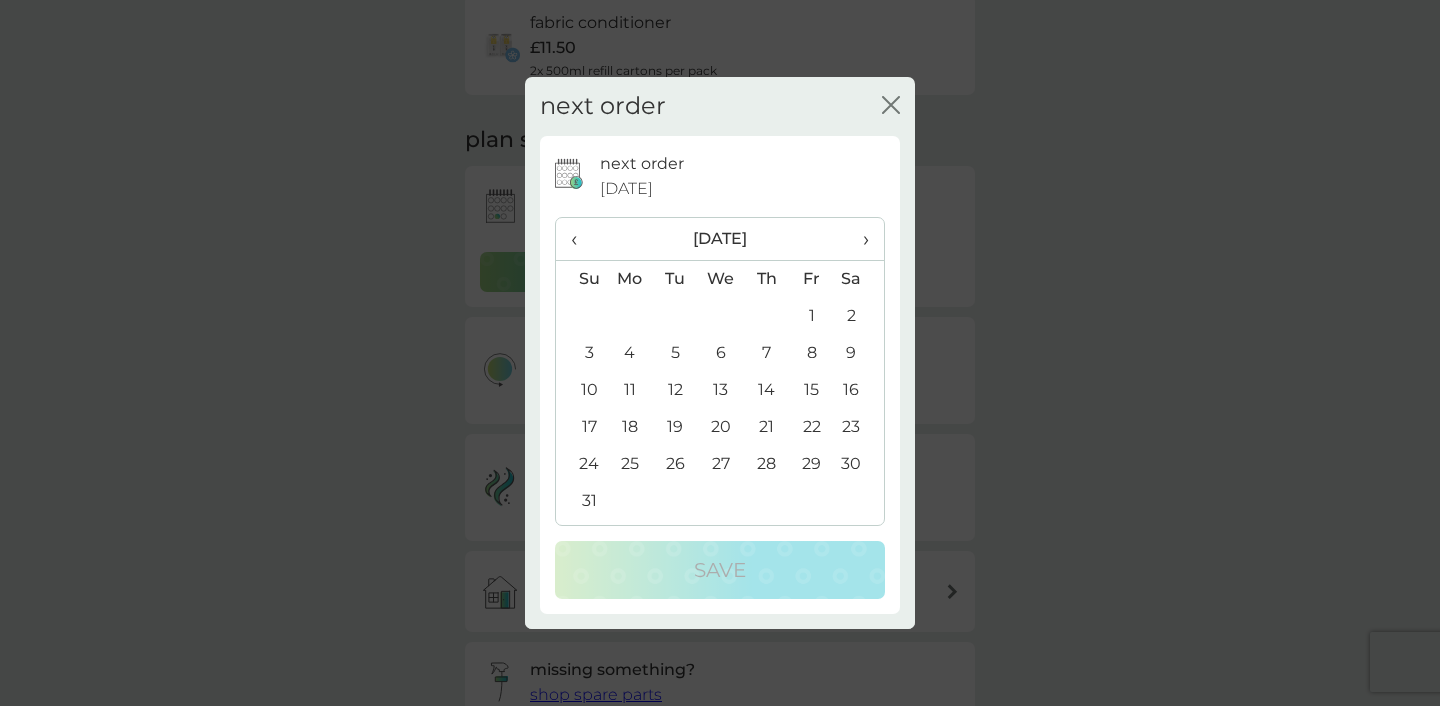 click on "1" at bounding box center [811, 316] 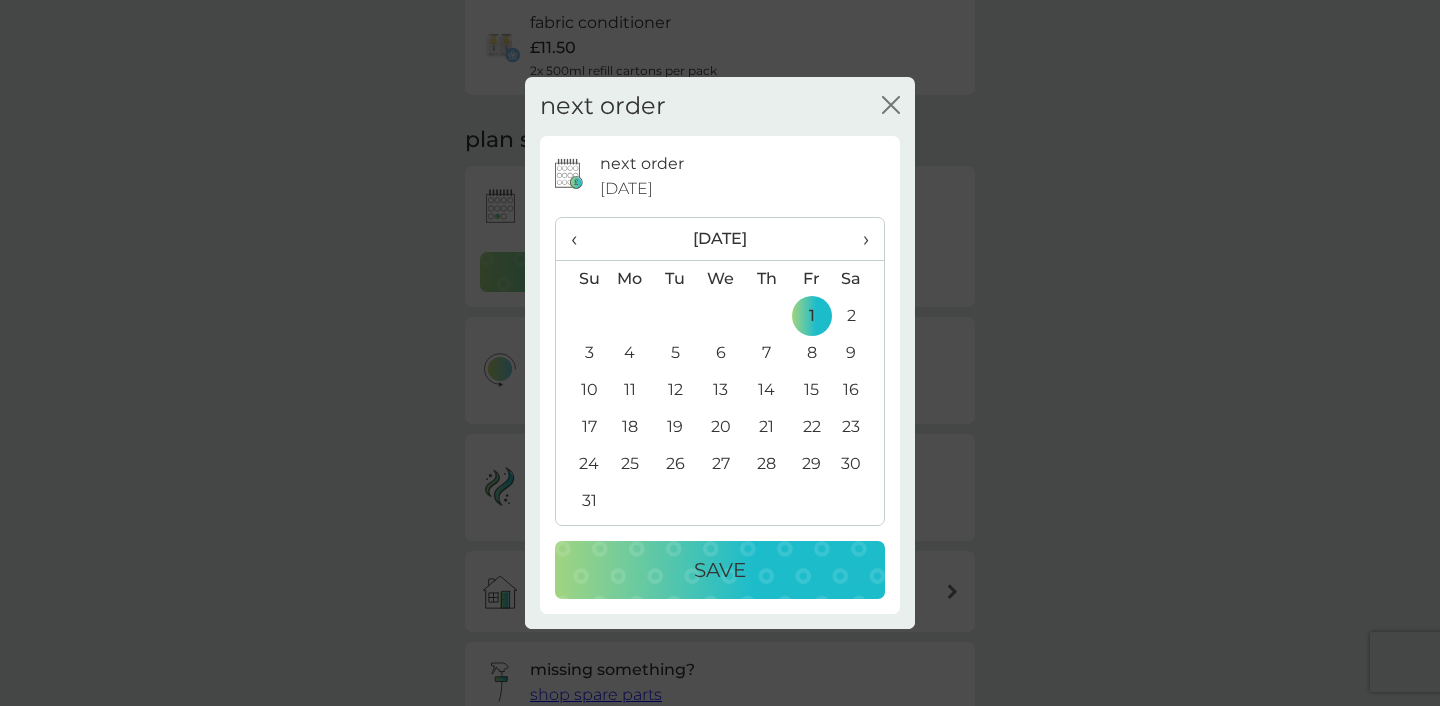 click on "Save" at bounding box center (720, 570) 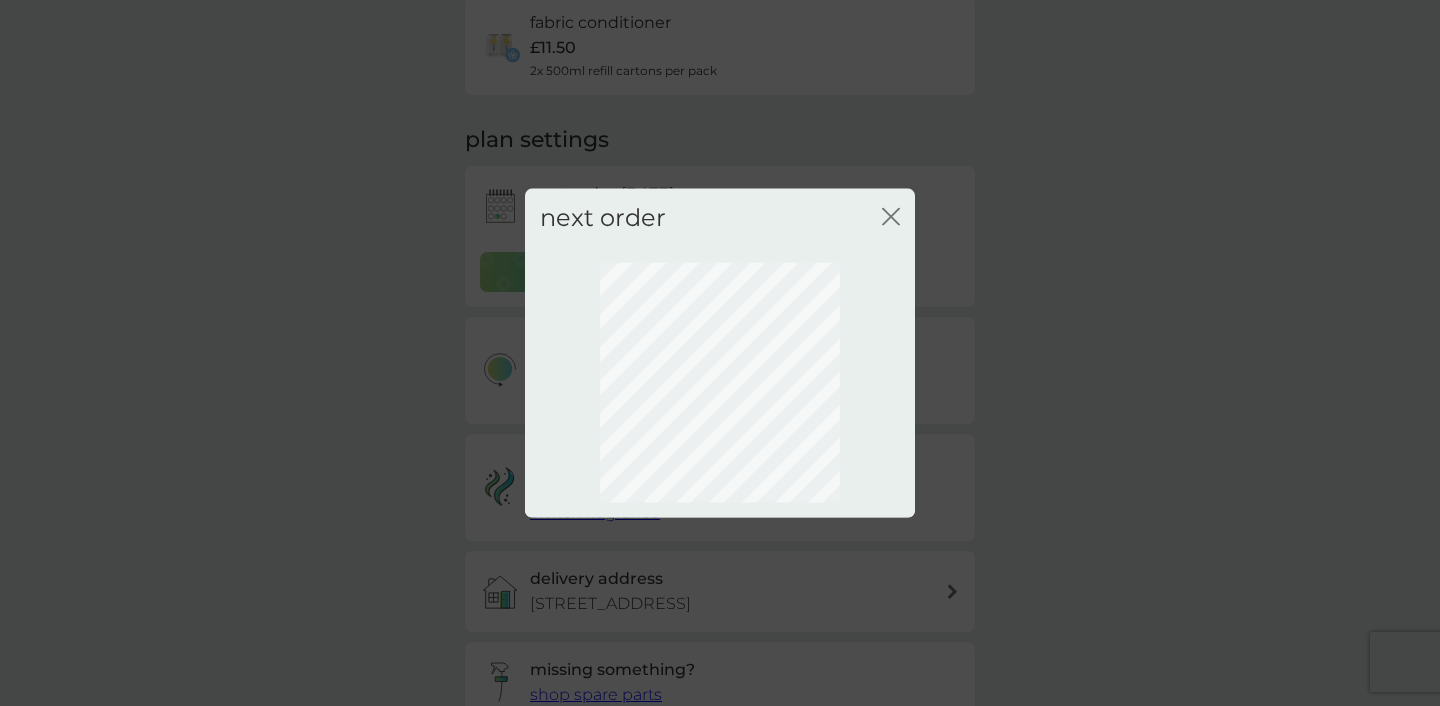 scroll, scrollTop: 131, scrollLeft: 0, axis: vertical 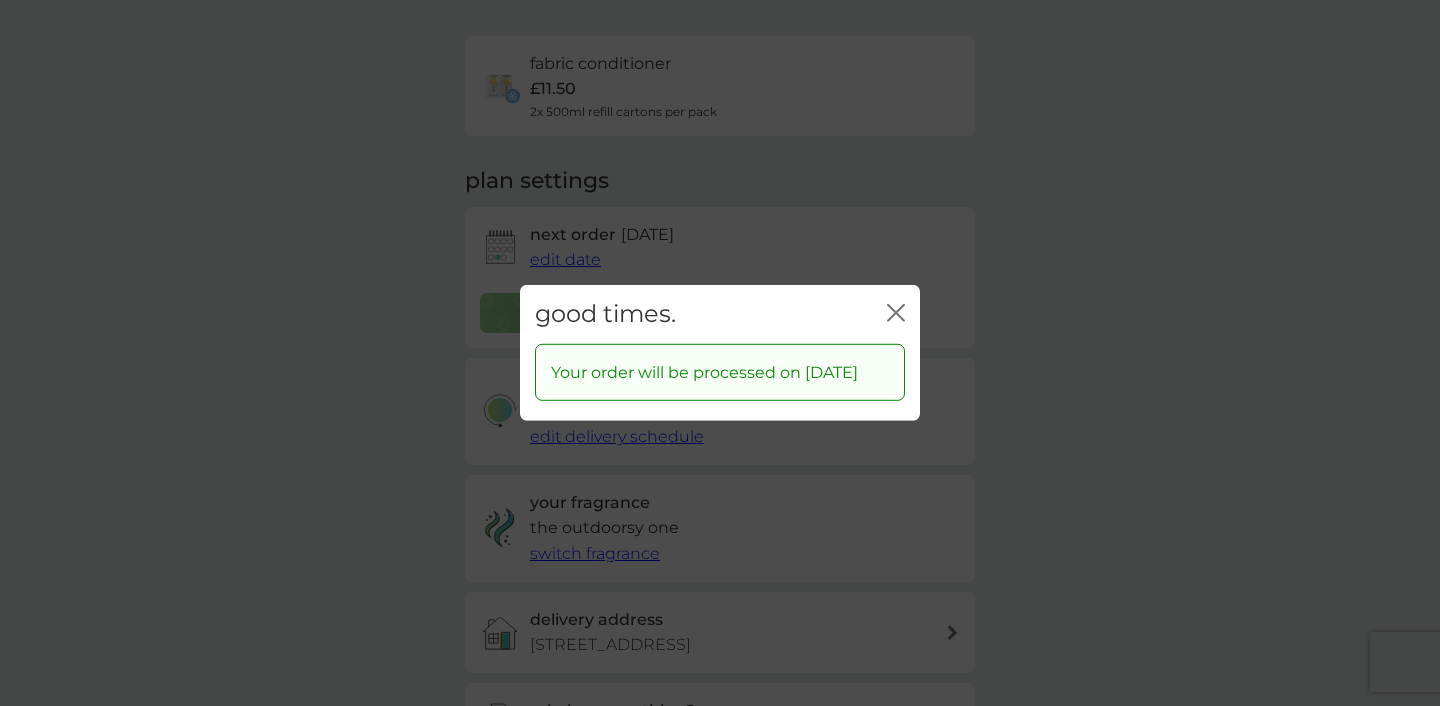 click on "close" at bounding box center (896, 314) 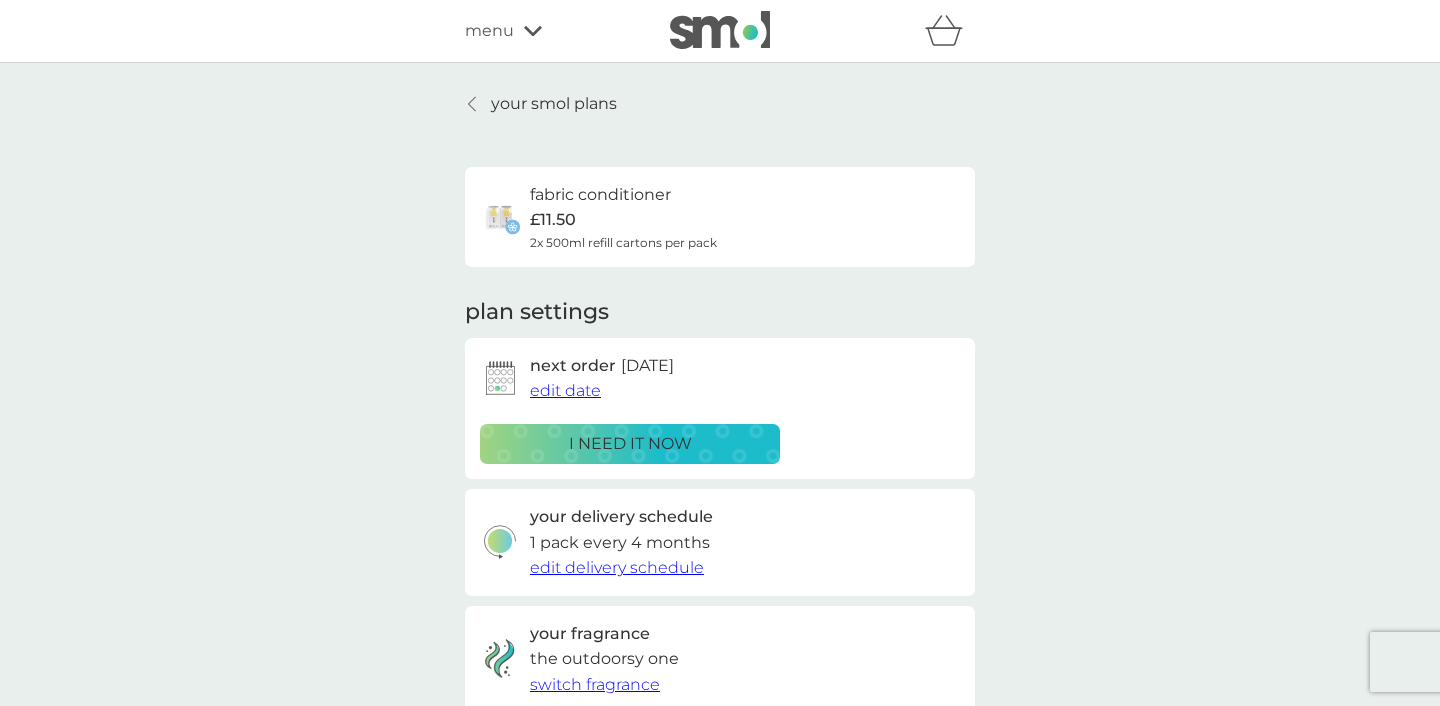 scroll, scrollTop: 0, scrollLeft: 0, axis: both 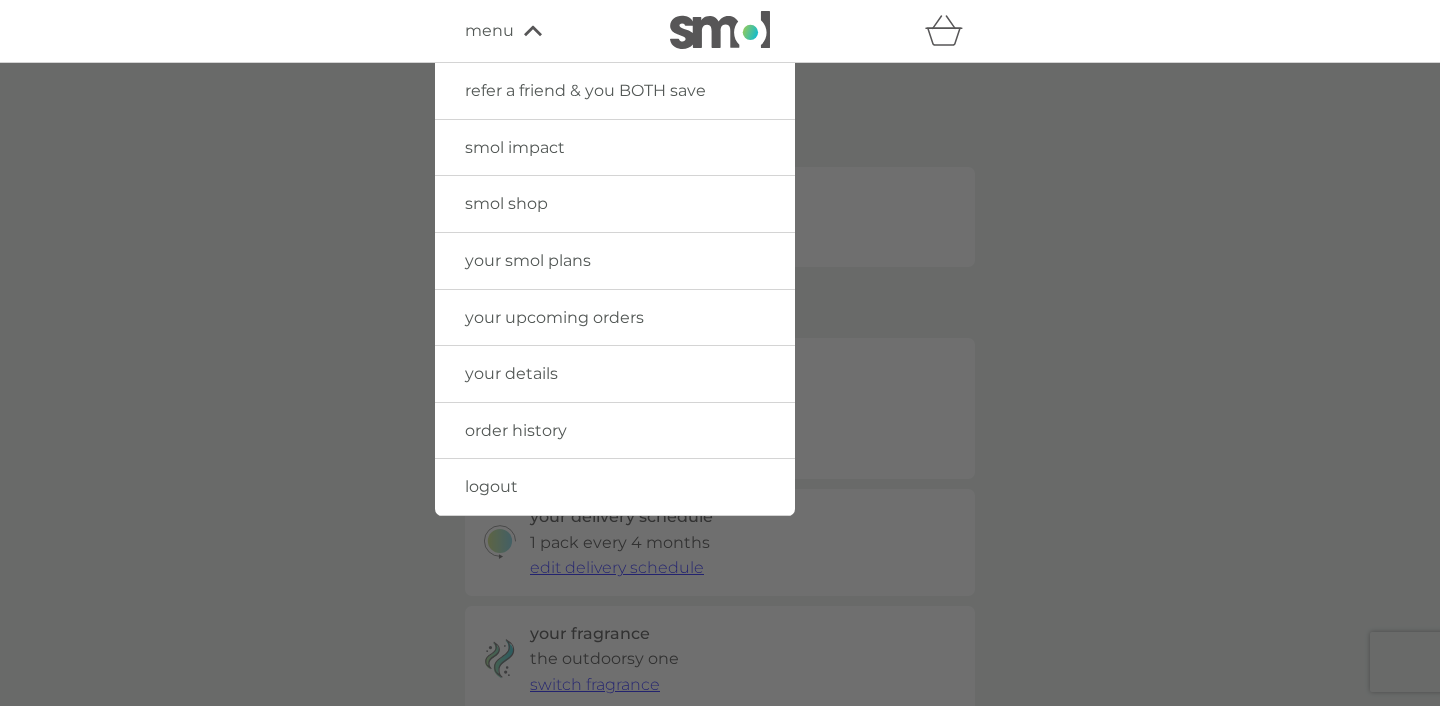 click on "logout" at bounding box center (615, 487) 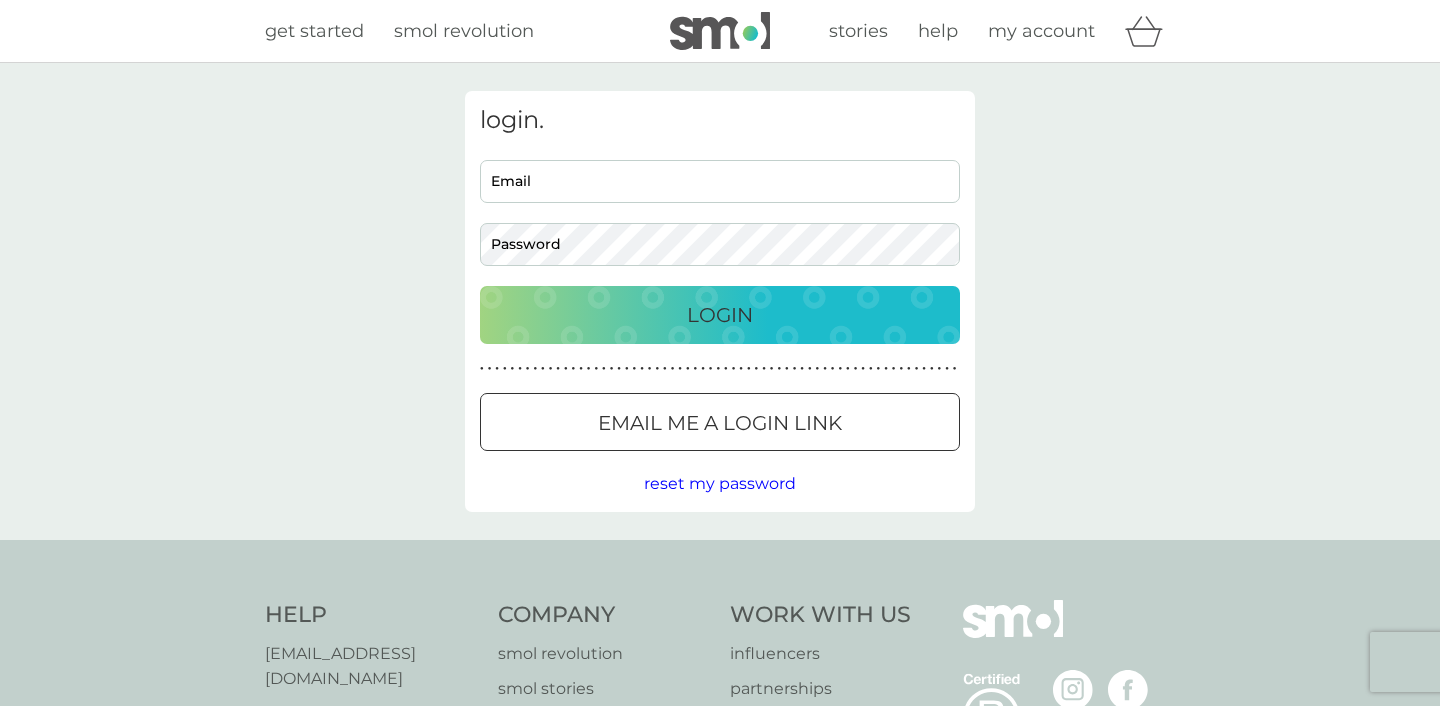 scroll, scrollTop: 0, scrollLeft: 0, axis: both 